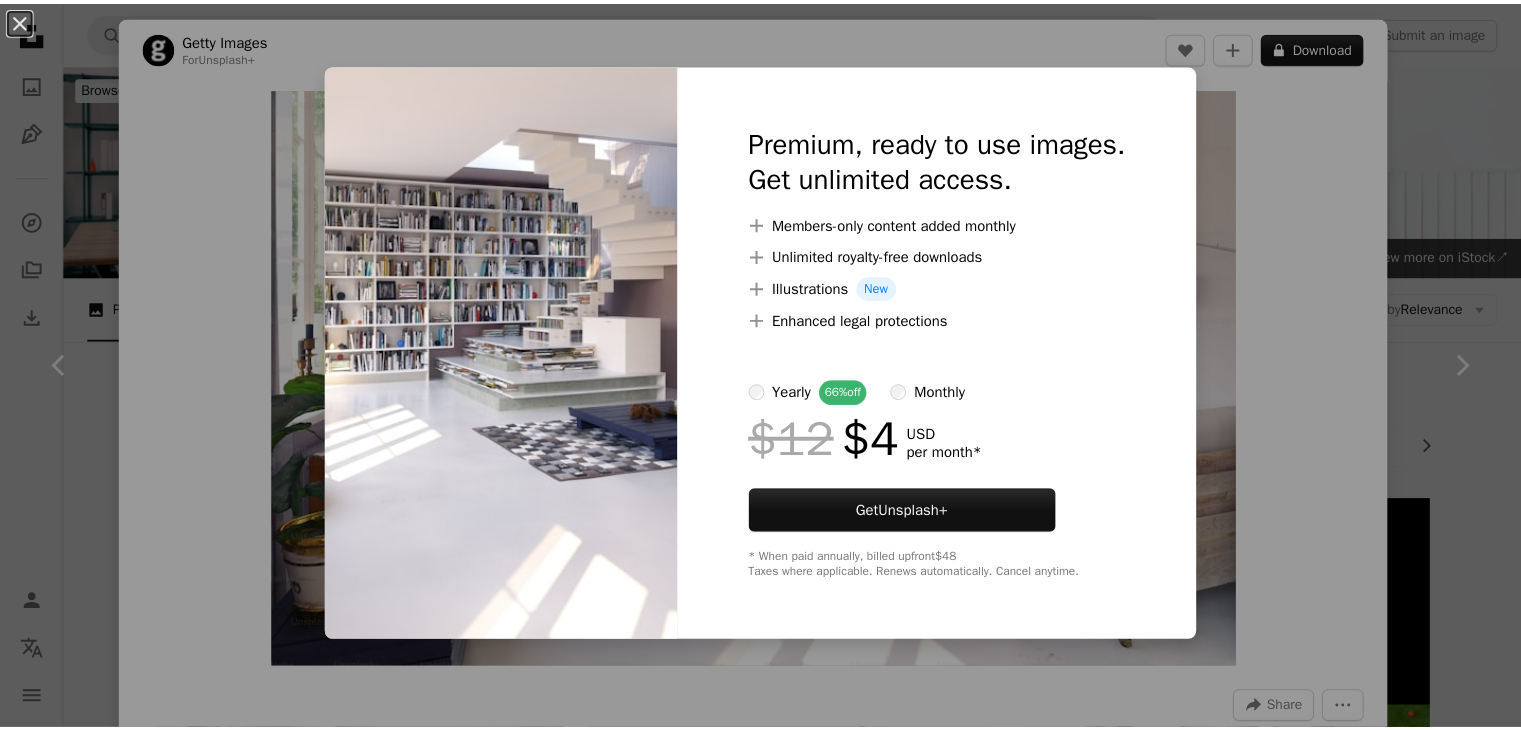 scroll, scrollTop: 293, scrollLeft: 0, axis: vertical 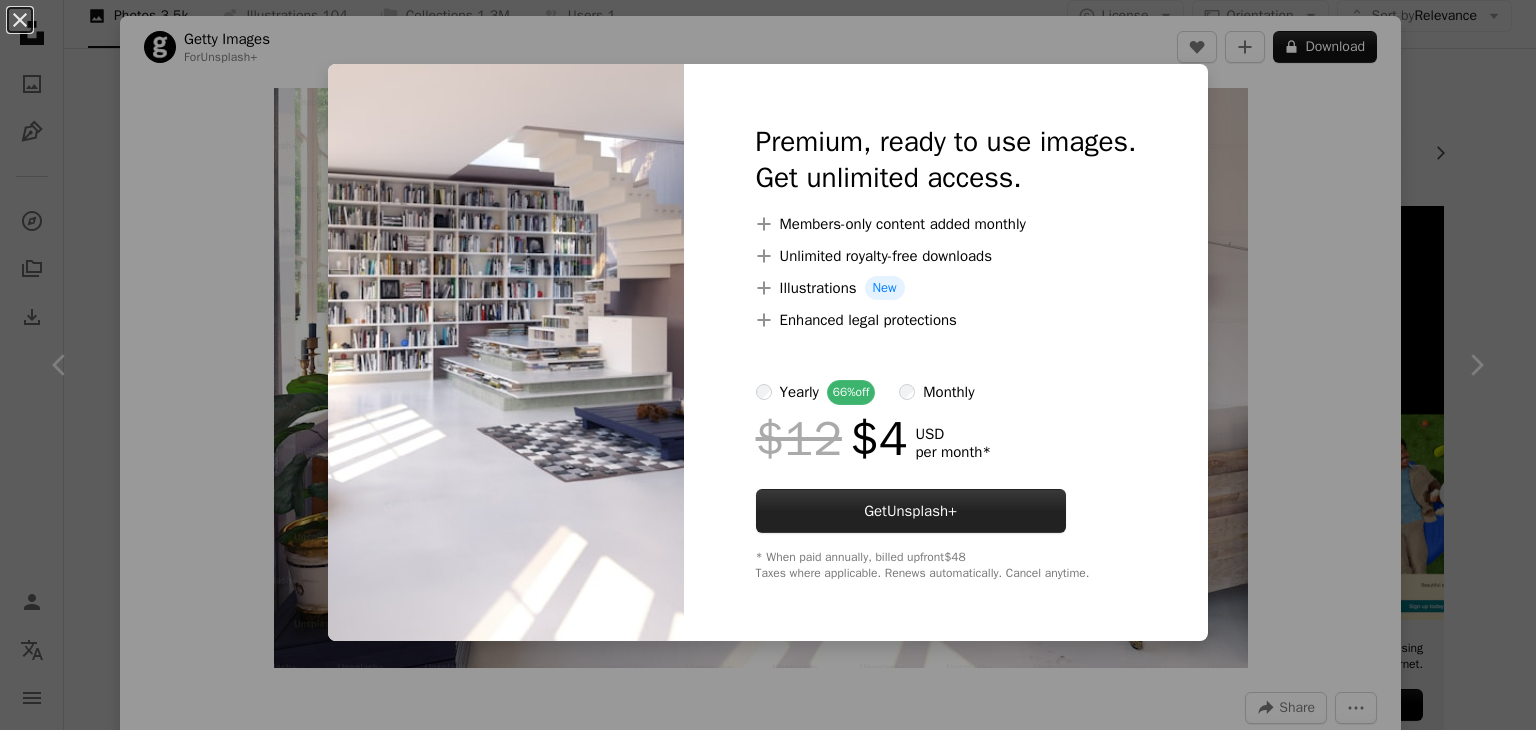 click on "Unsplash+" at bounding box center [922, 511] 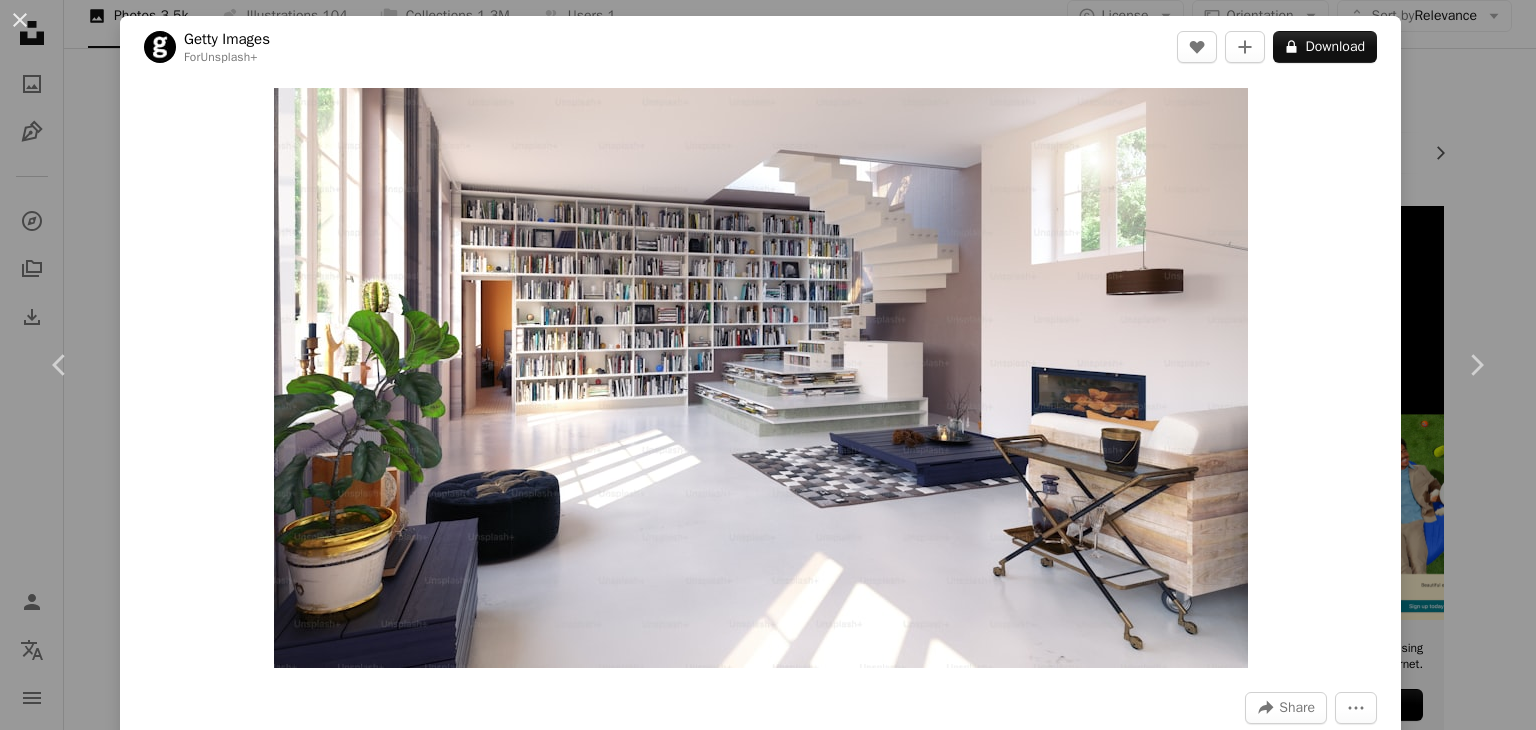 click on "An X shape Join Unsplash Already have an account?  Login First name Last name Email Username  (only letters, numbers and underscores) Password  (min. 8 char) Join By joining, you agree to the  Terms  and  Privacy Policy ." at bounding box center [768, 3888] 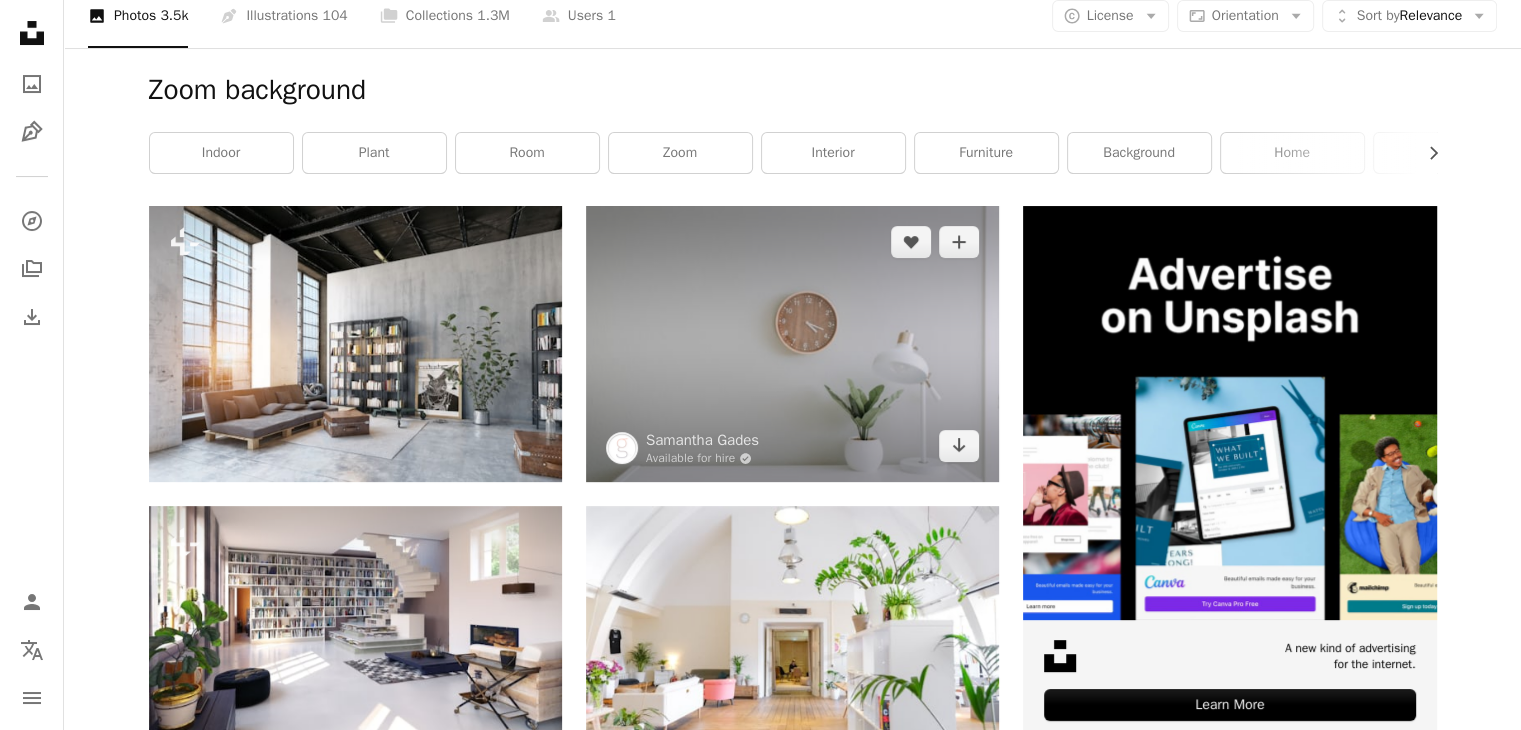 click at bounding box center [792, 344] 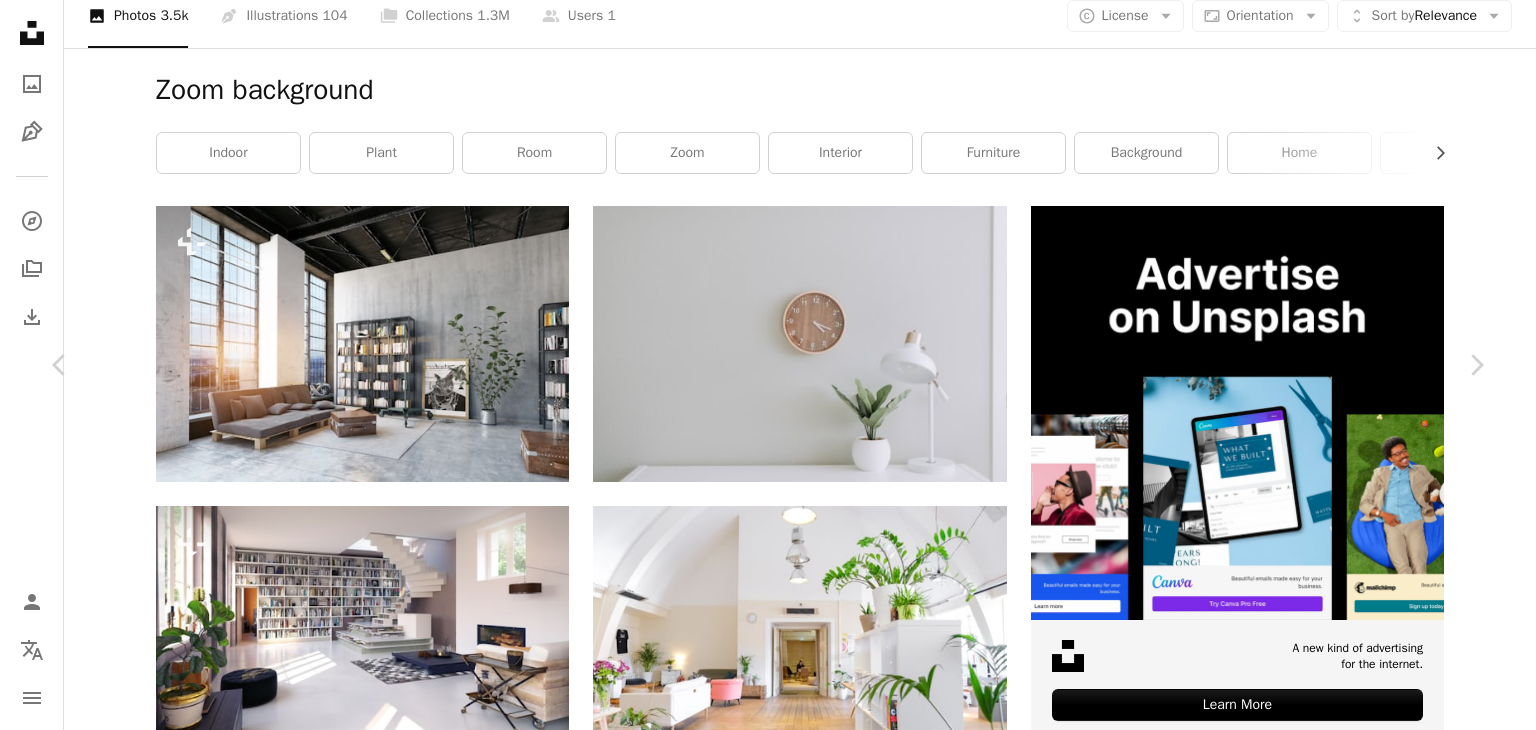click on "Download free" at bounding box center (1287, 3570) 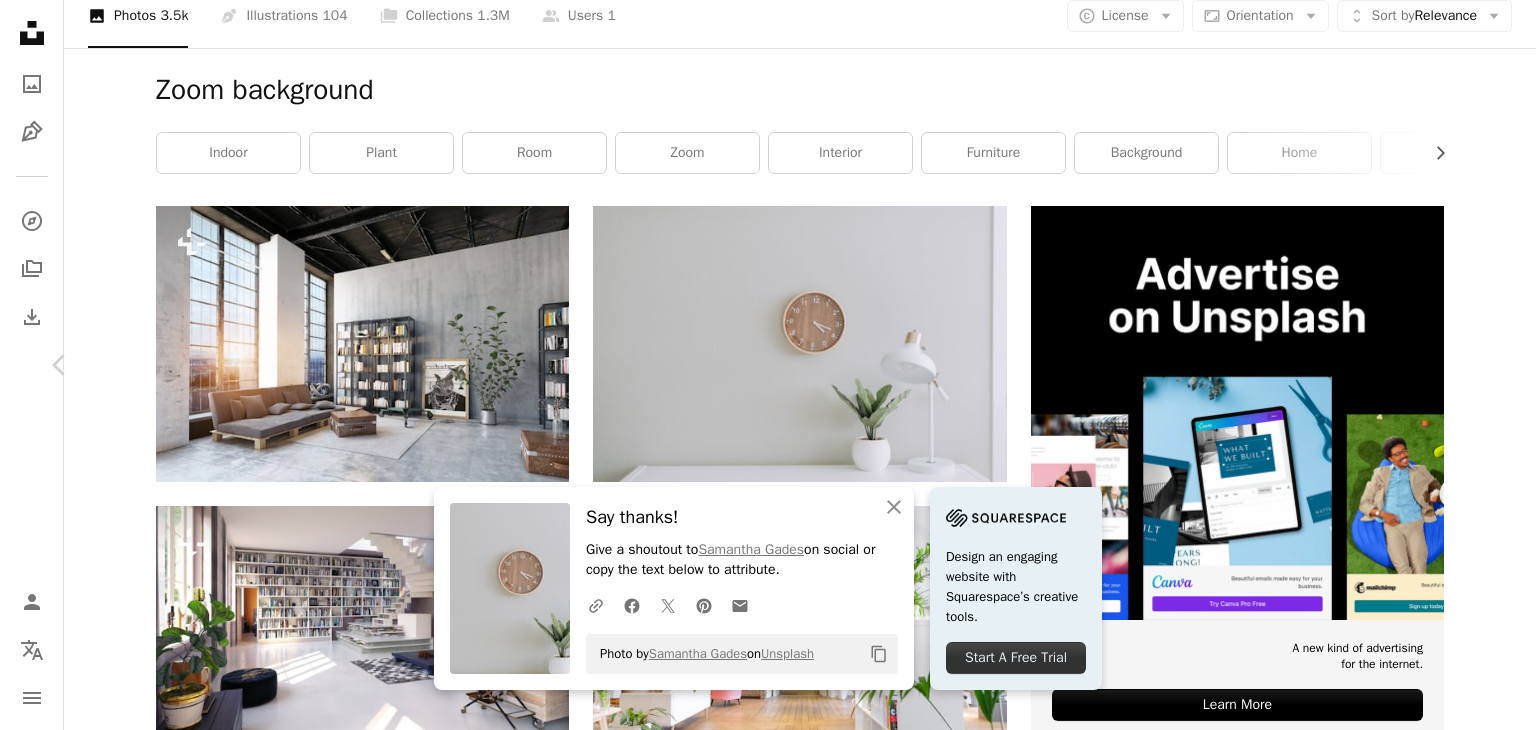 click on "Chevron right" 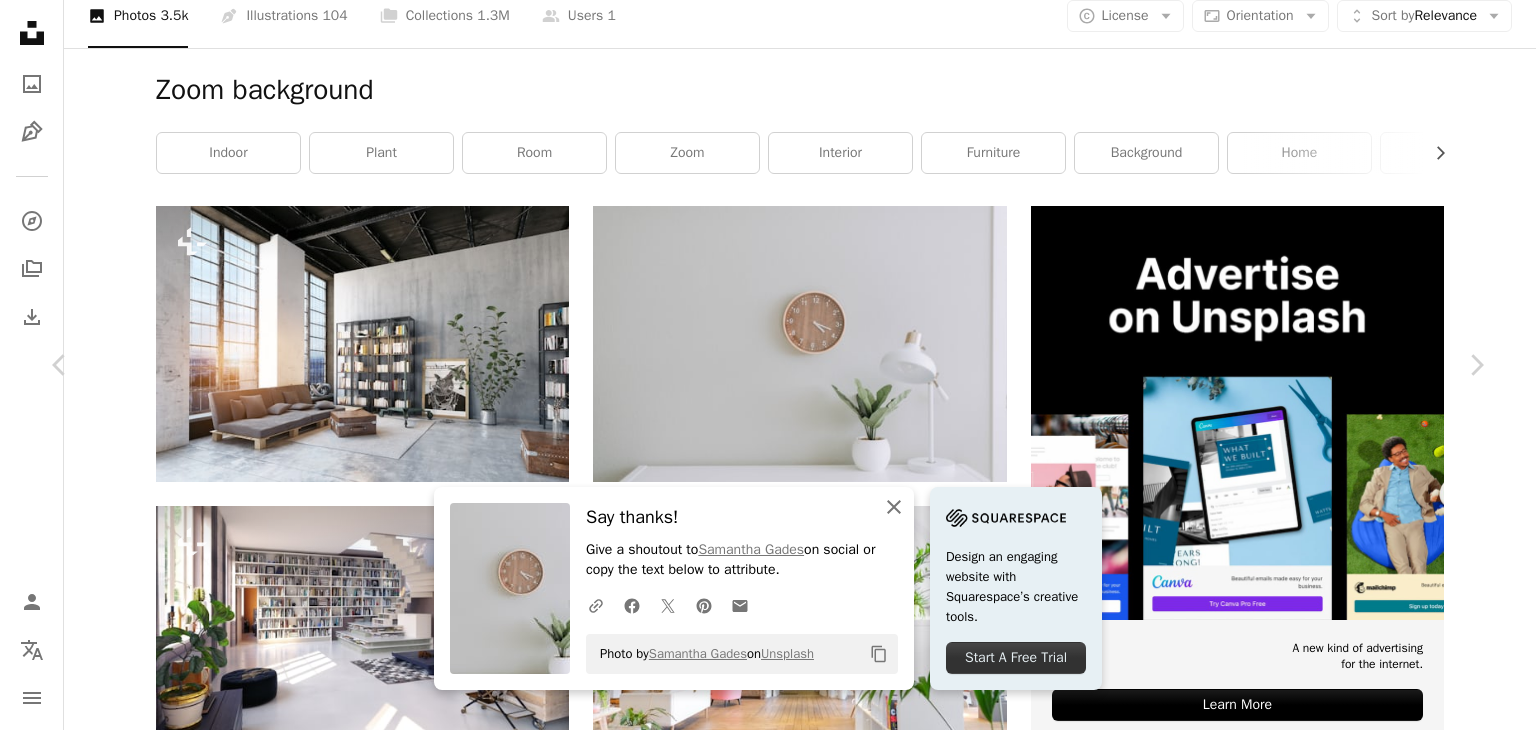 click on "An X shape" 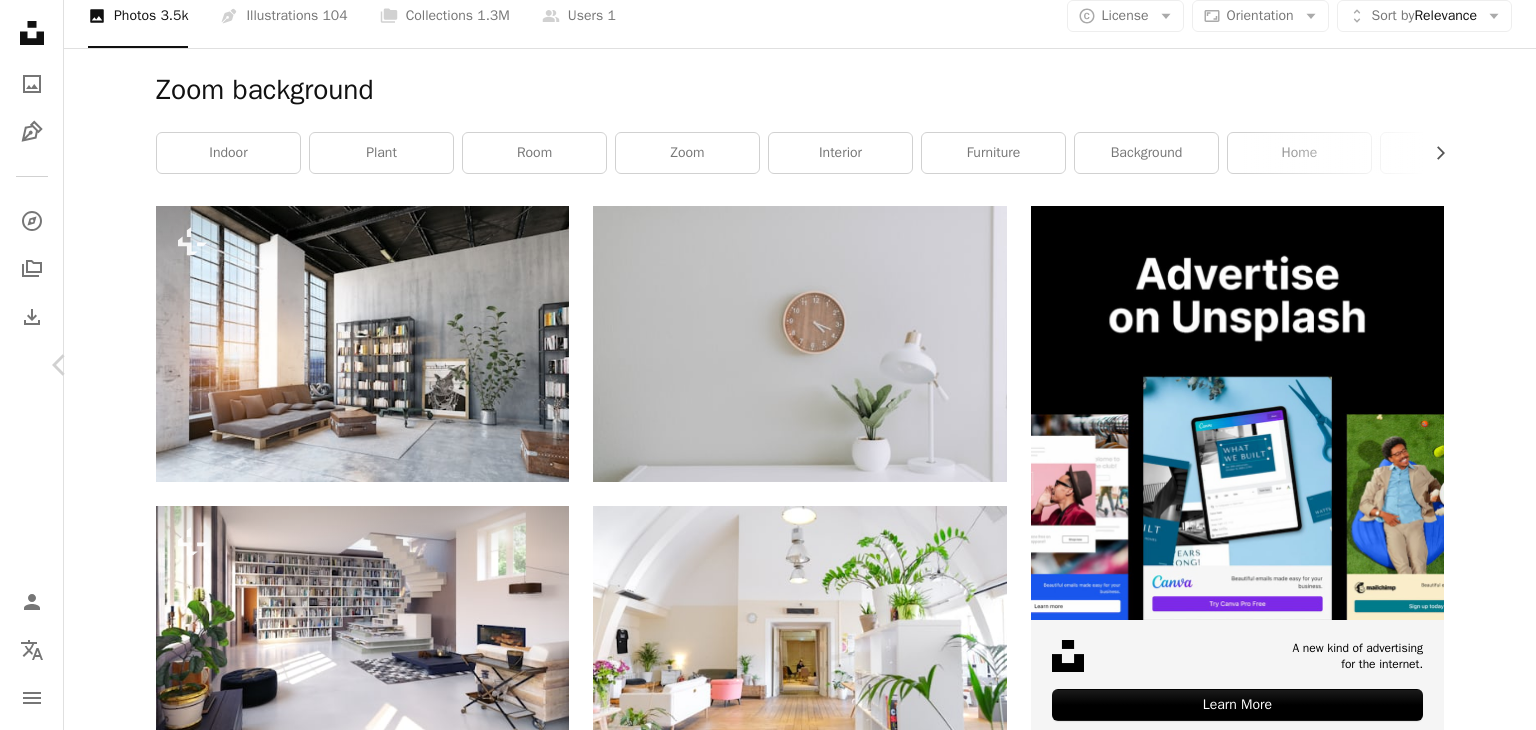 click on "Chevron right" 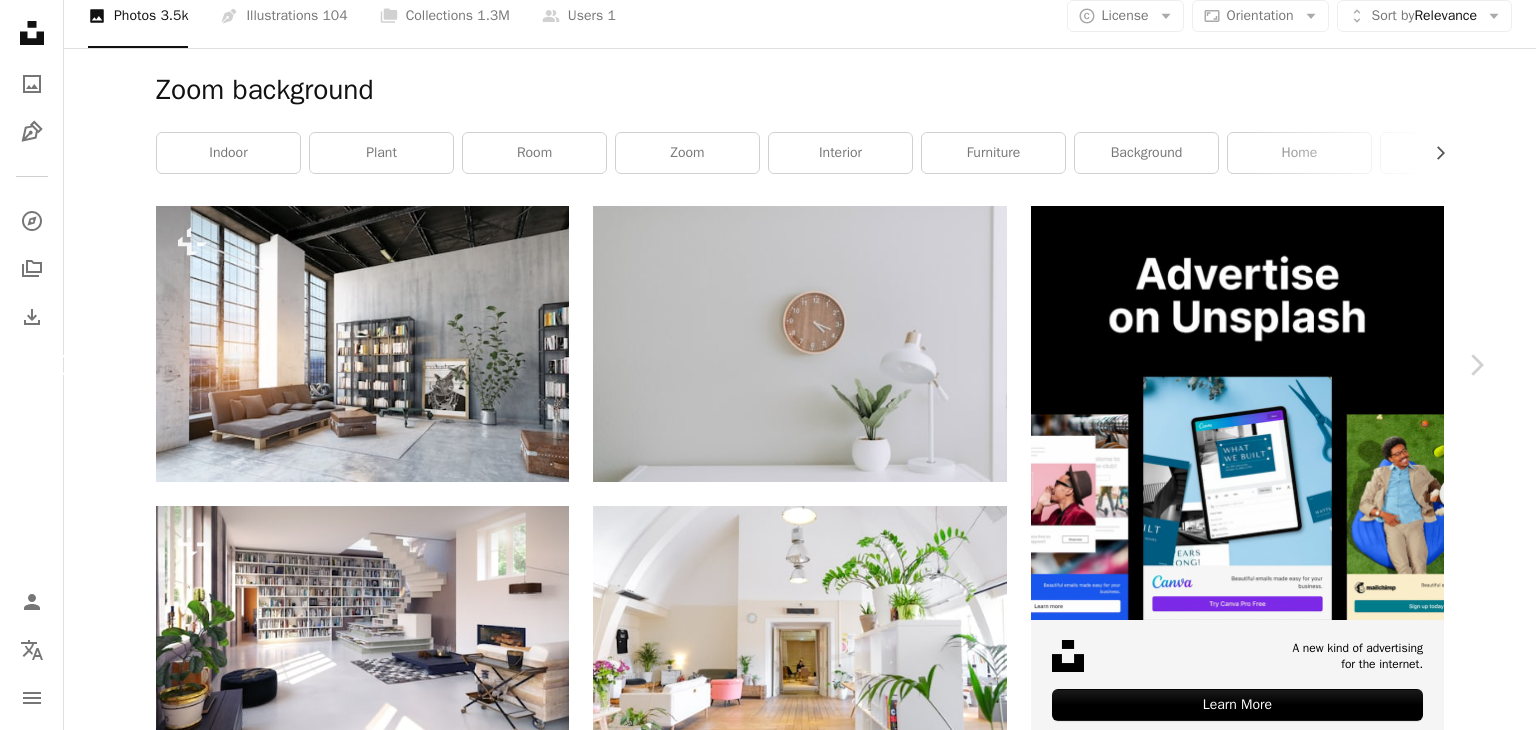 click on "Chevron left" 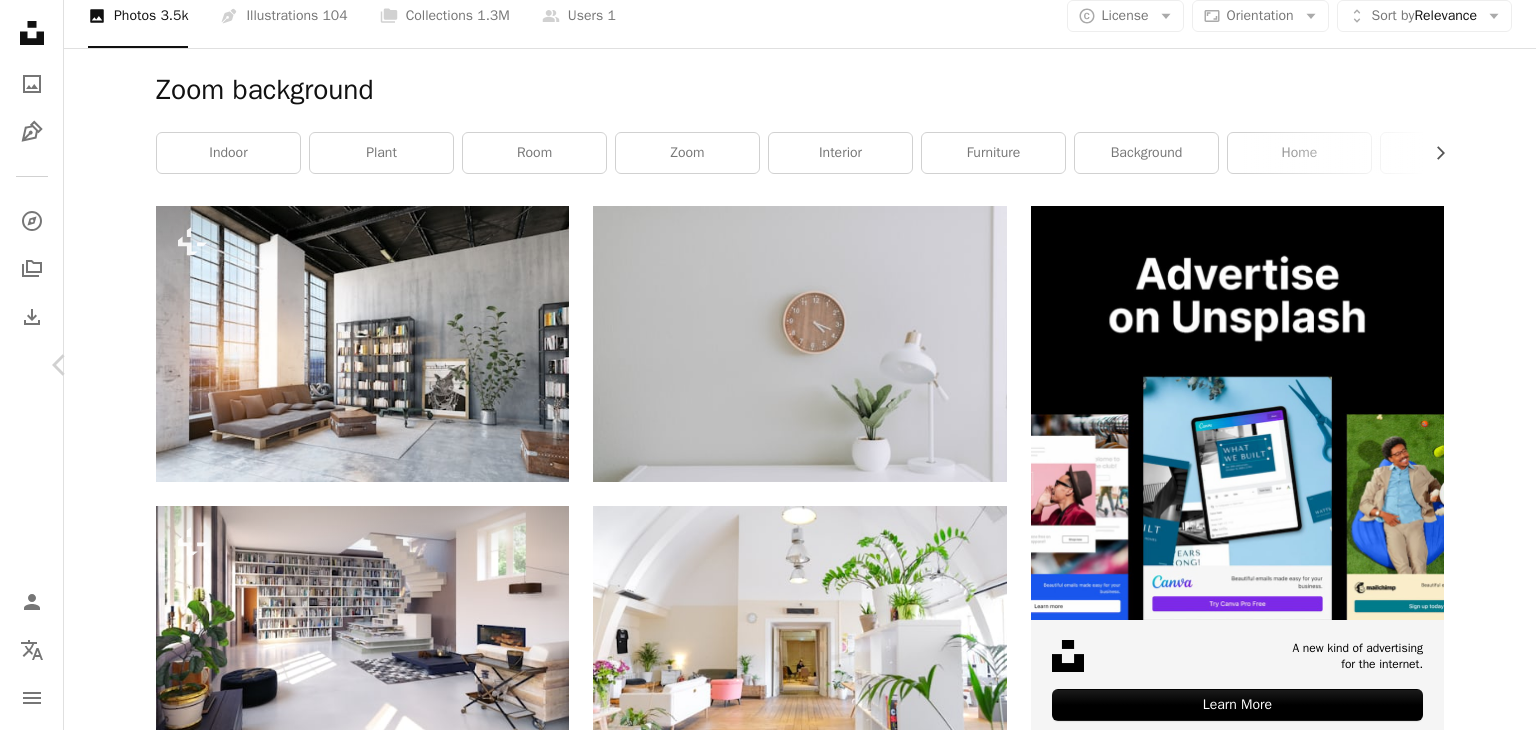 click on "Chevron right" 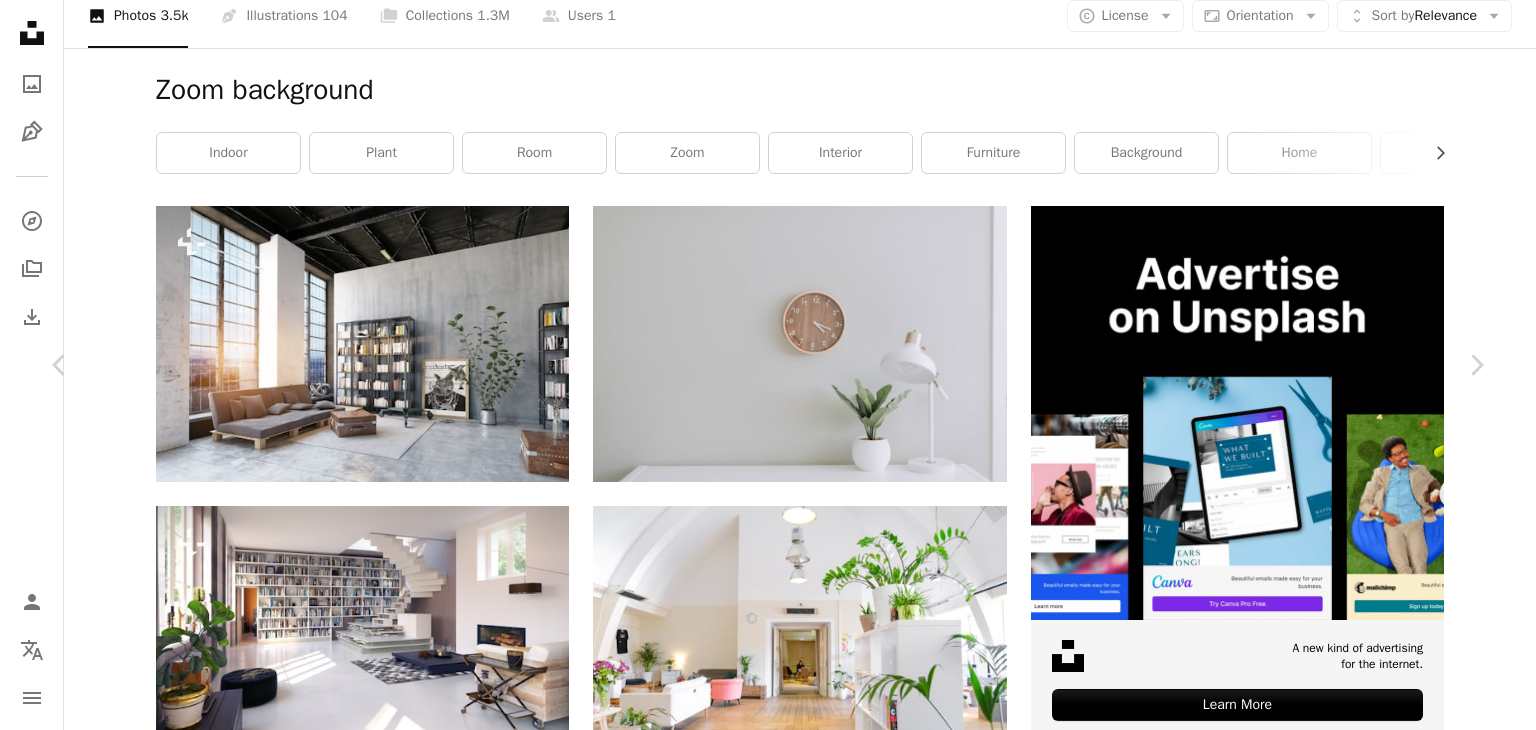 click on "Download free" at bounding box center (1287, 8533) 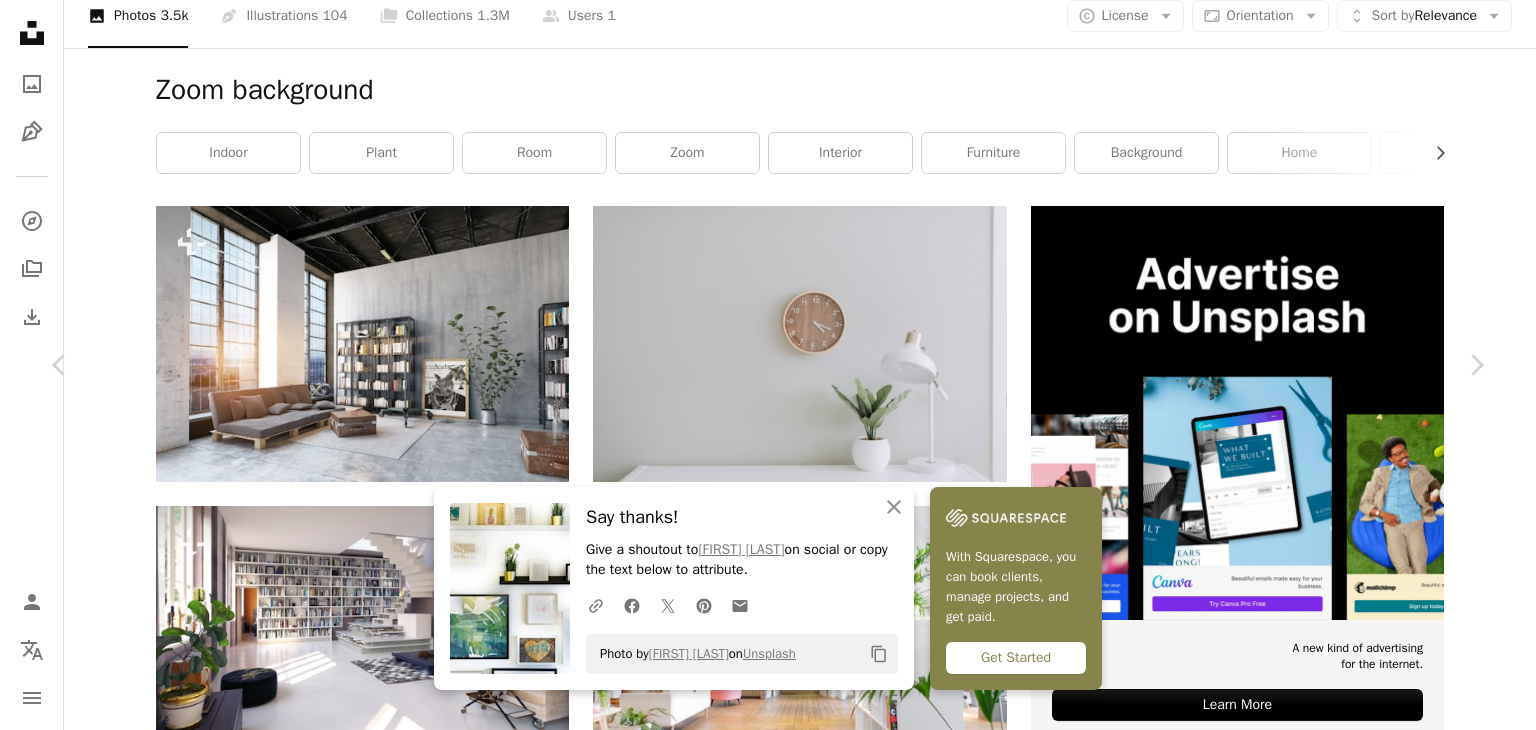 click on "An X shape Chevron left Chevron right An X shape Close Say thanks! Give a shoutout to  [FIRST] [LAST]  on social or copy the text below to attribute. A URL sharing icon (chains) Facebook icon X (formerly Twitter) icon Pinterest icon An envelope Photo by  [FIRST] [LAST]  on  Unsplash
Copy content With Squarespace, you can book clients, manage projects, and get paid. Get Started [FIRST] [LAST] Available for hire A checkmark inside of a circle A heart A plus sign Download free Chevron down Zoom in Views 29,257,547 Downloads 335,850 Featured in Photos ,  Interiors A forward-right arrow Share Info icon Info More Actions Calendar outlined Published on  [MONTH] [DAY], [YEAR] Camera Canon, EOS 5D Mark III Safety Free to use under the  Unsplash License art plant painting wall minimal plants frame minimalism picture print indoors zoom backgrounds pictures background office space house photo Free pictures Browse premium related images on iStock  |  Save 20% with code UNSPLASH20 View more on iStock  ↗" at bounding box center [768, 8851] 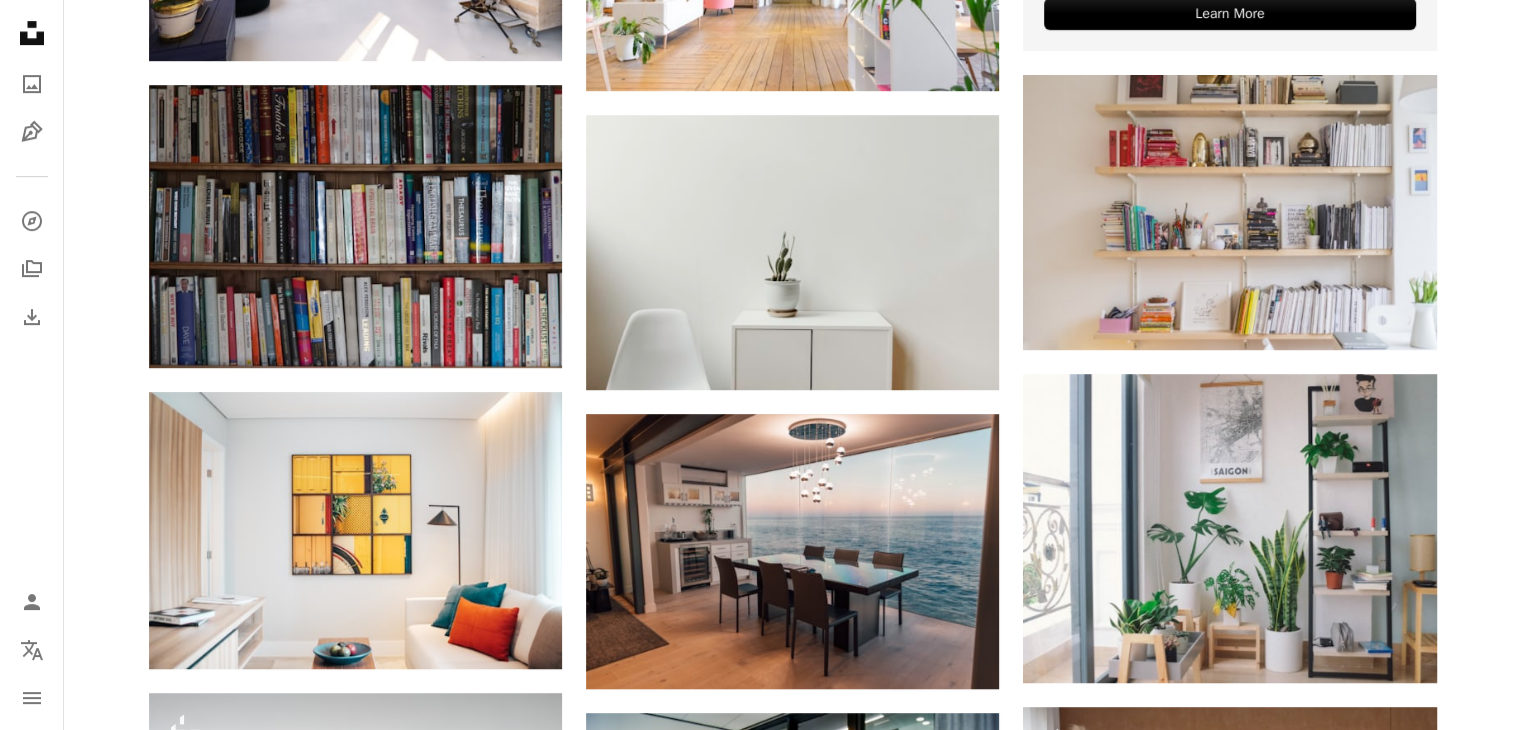 scroll, scrollTop: 989, scrollLeft: 0, axis: vertical 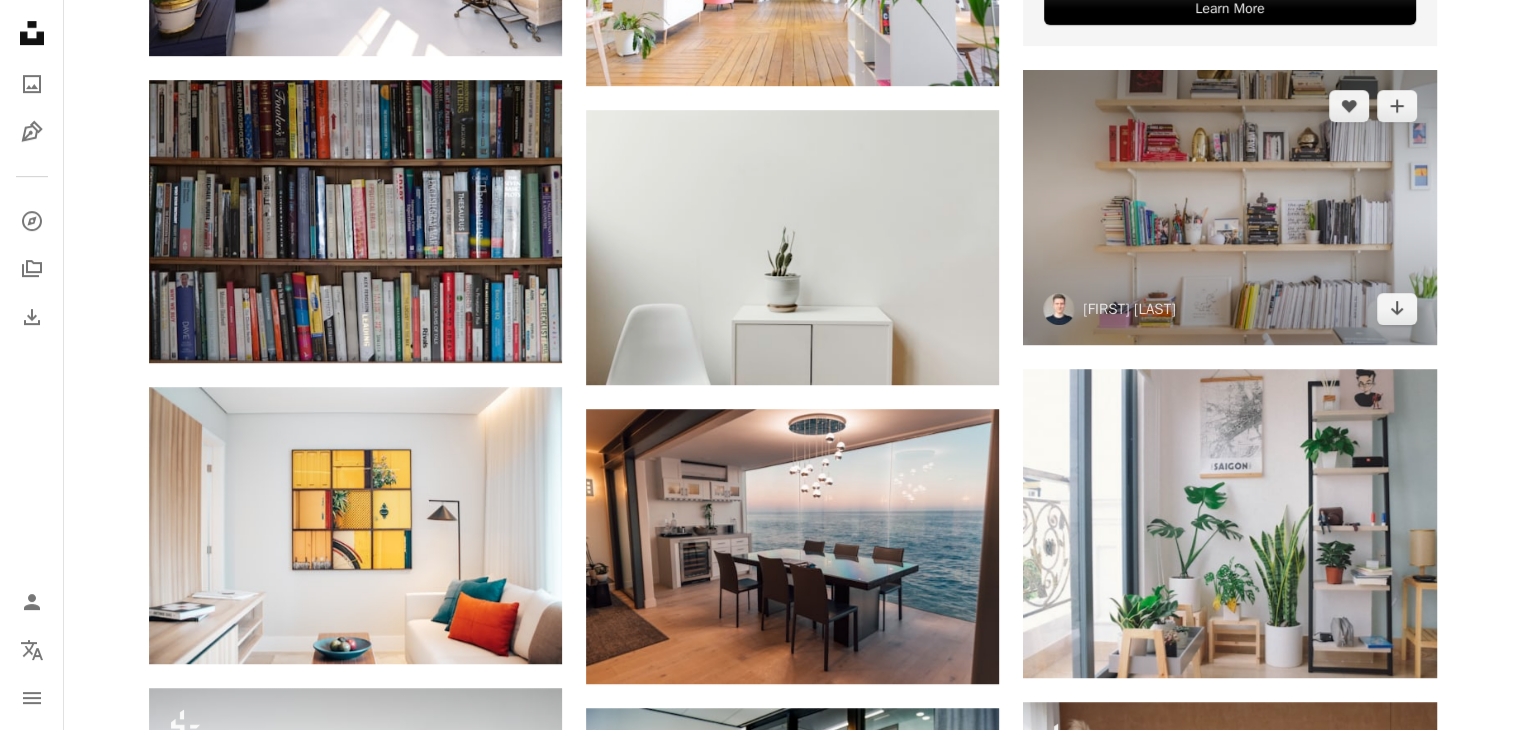 click at bounding box center [1229, 207] 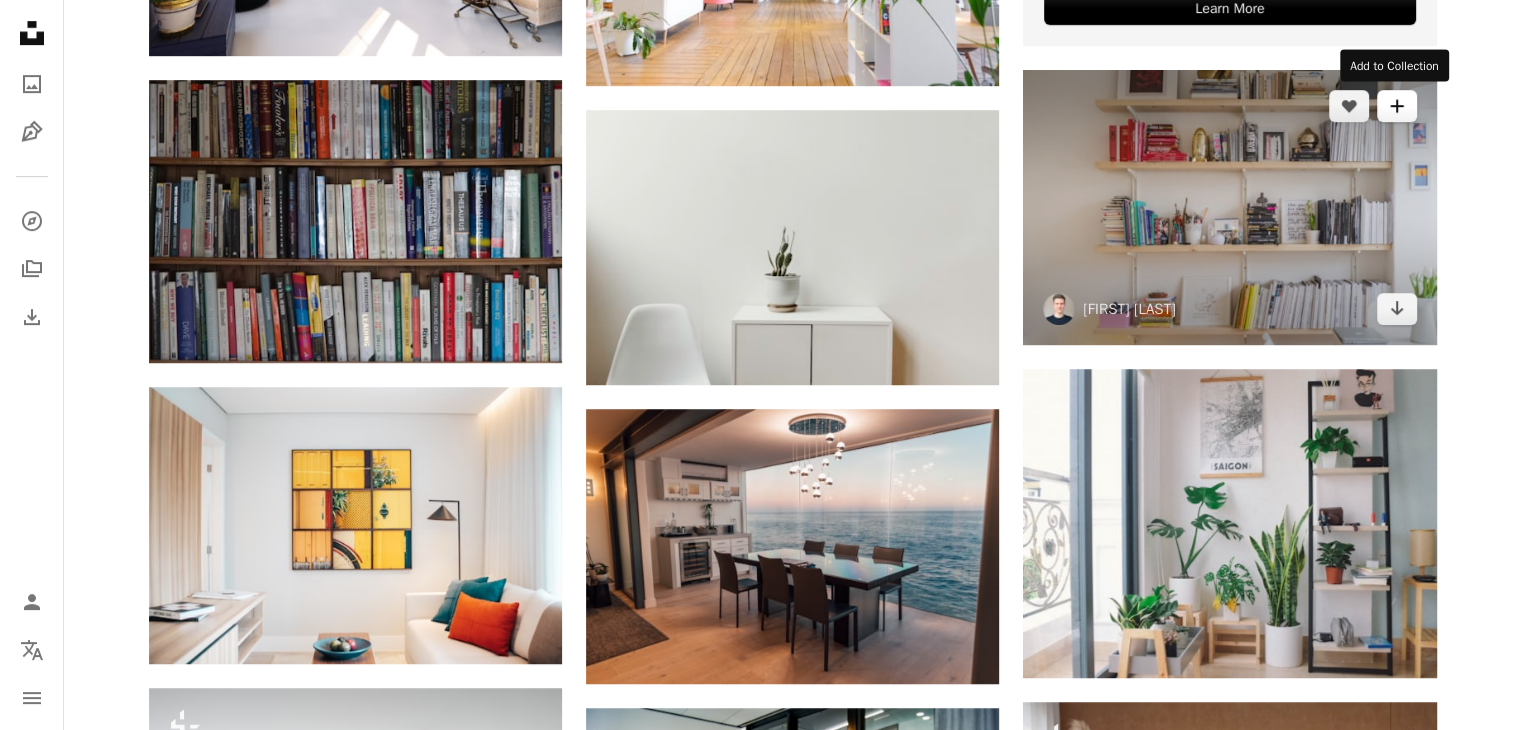 click on "A plus sign" 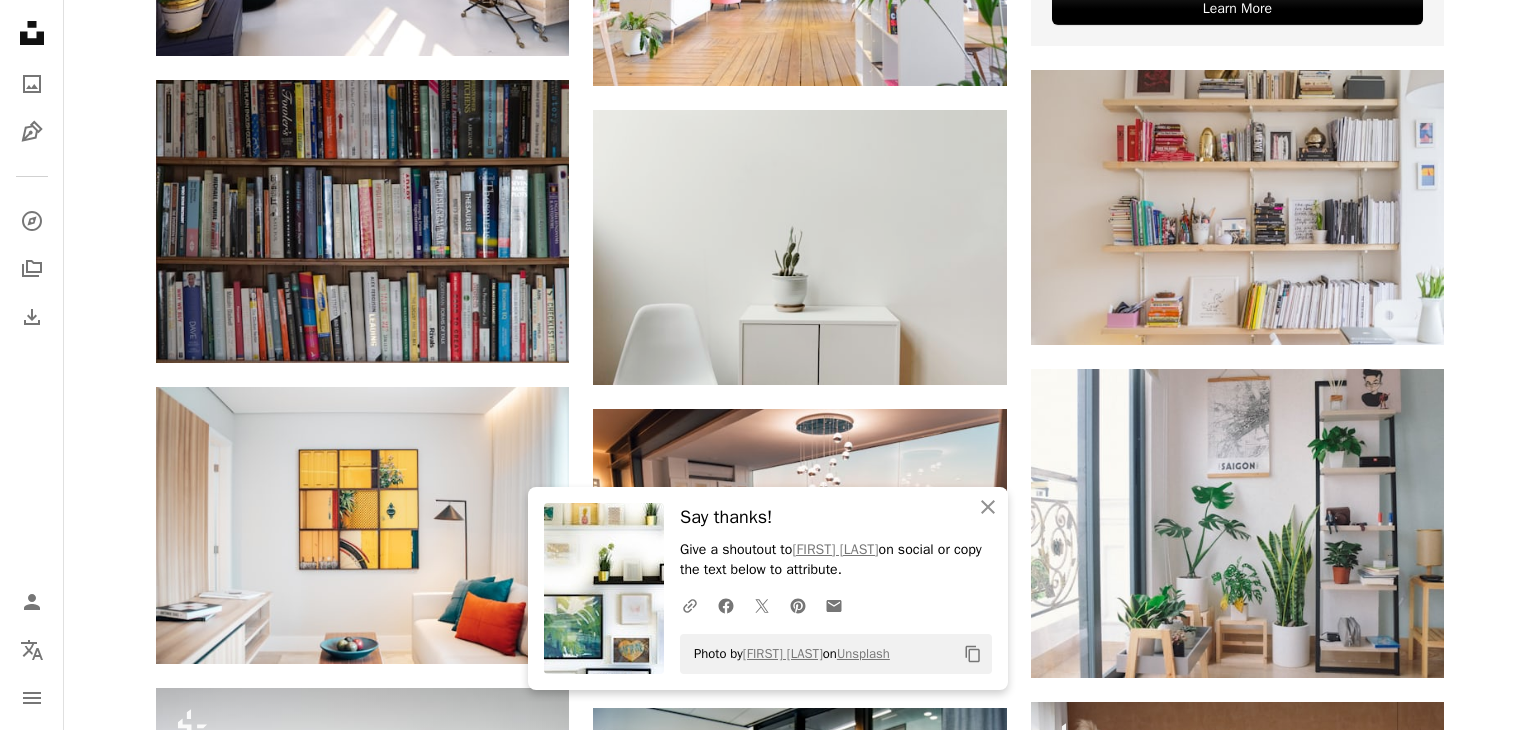 click on "An X shape An X shape Close Say thanks! Give a shoutout to  [FIRST] [LAST]  on social or copy the text below to attribute. A URL sharing icon (chains) Facebook icon X (formerly Twitter) icon Pinterest icon An envelope Photo by  [FIRST] [LAST]  on  Unsplash
Copy content Join Unsplash Already have an account?  Login First name Last name Email Username  (only letters, numbers and underscores) Password  (min. 8 char) Join By joining, you agree to the  Terms  and  Privacy Policy ." at bounding box center [768, 8155] 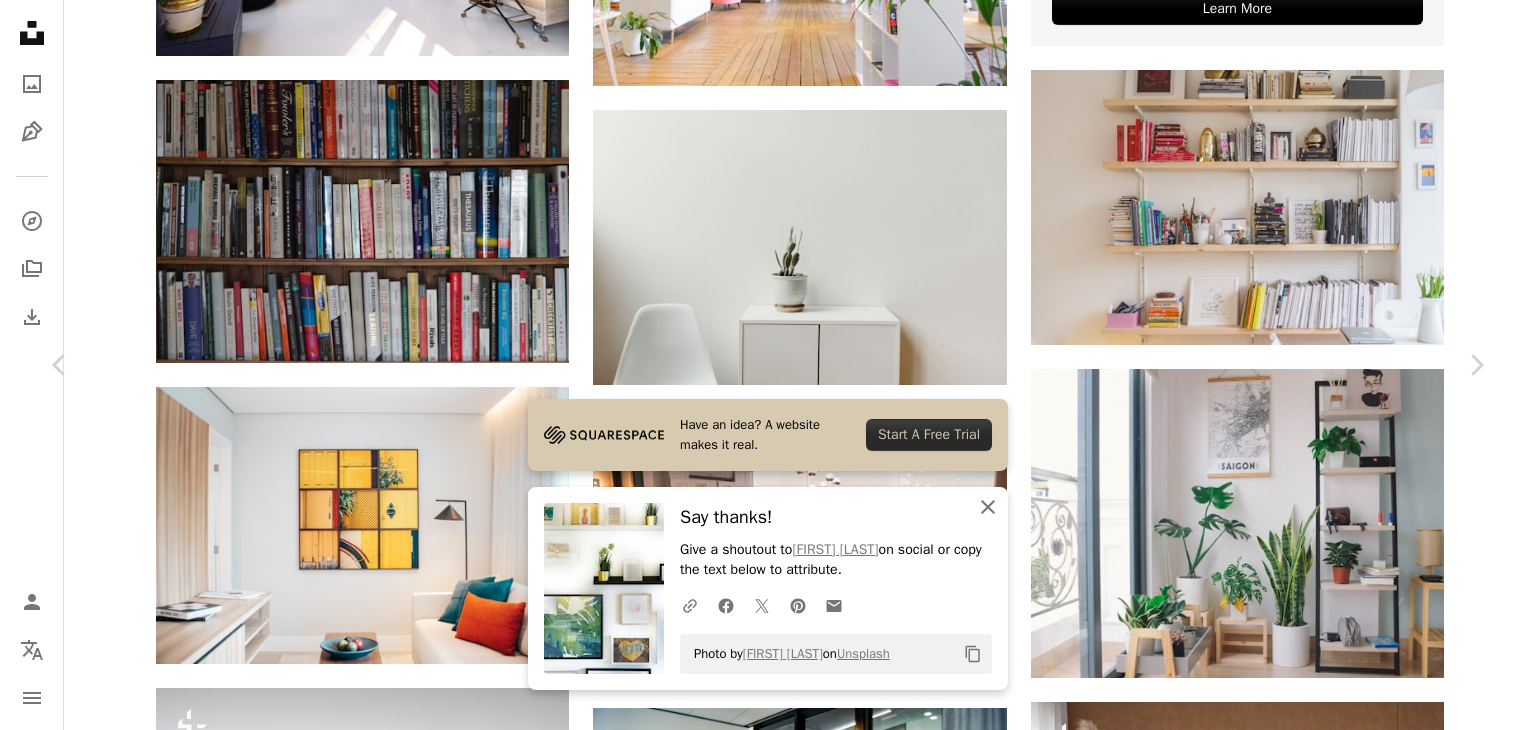 click on "An X shape" 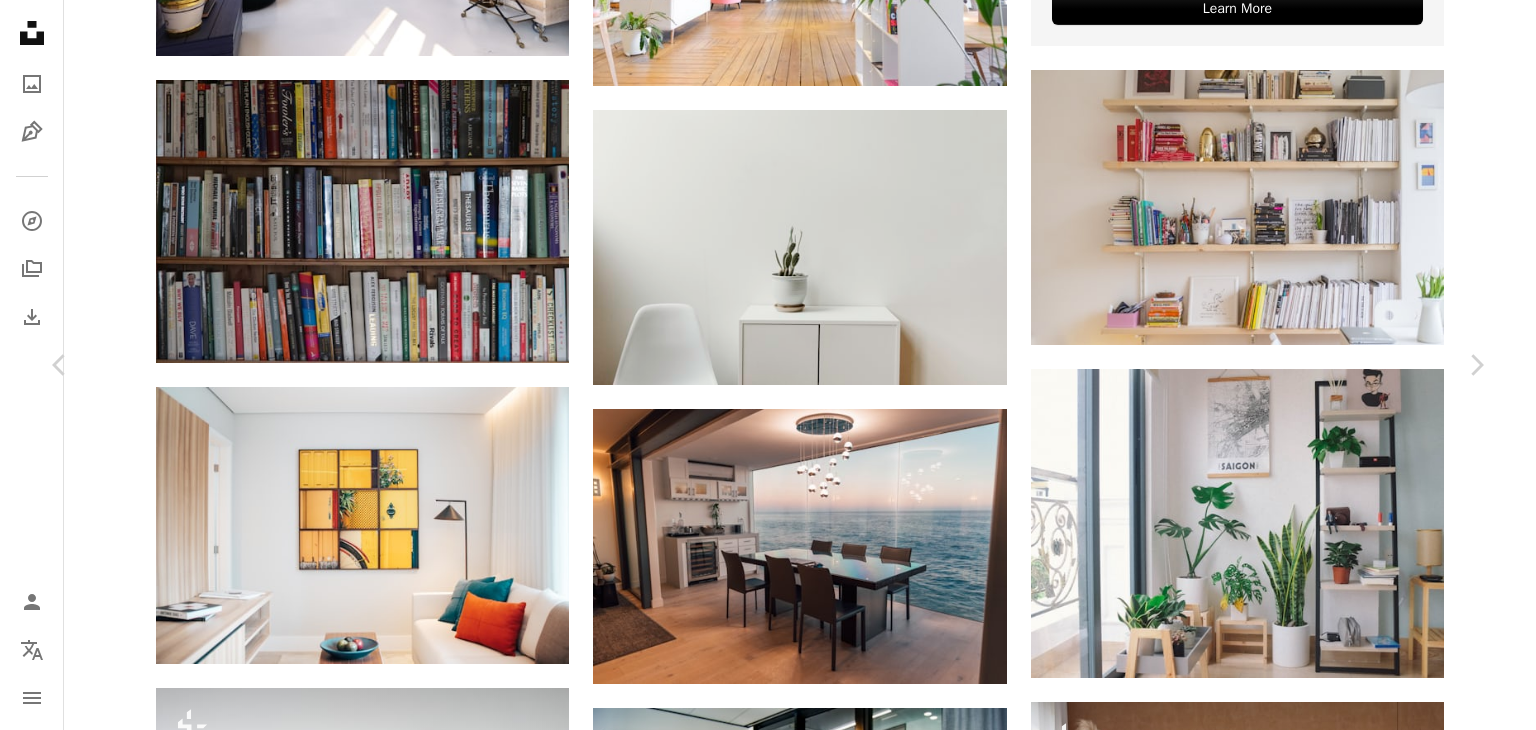 click on "Download free" at bounding box center (1287, 7837) 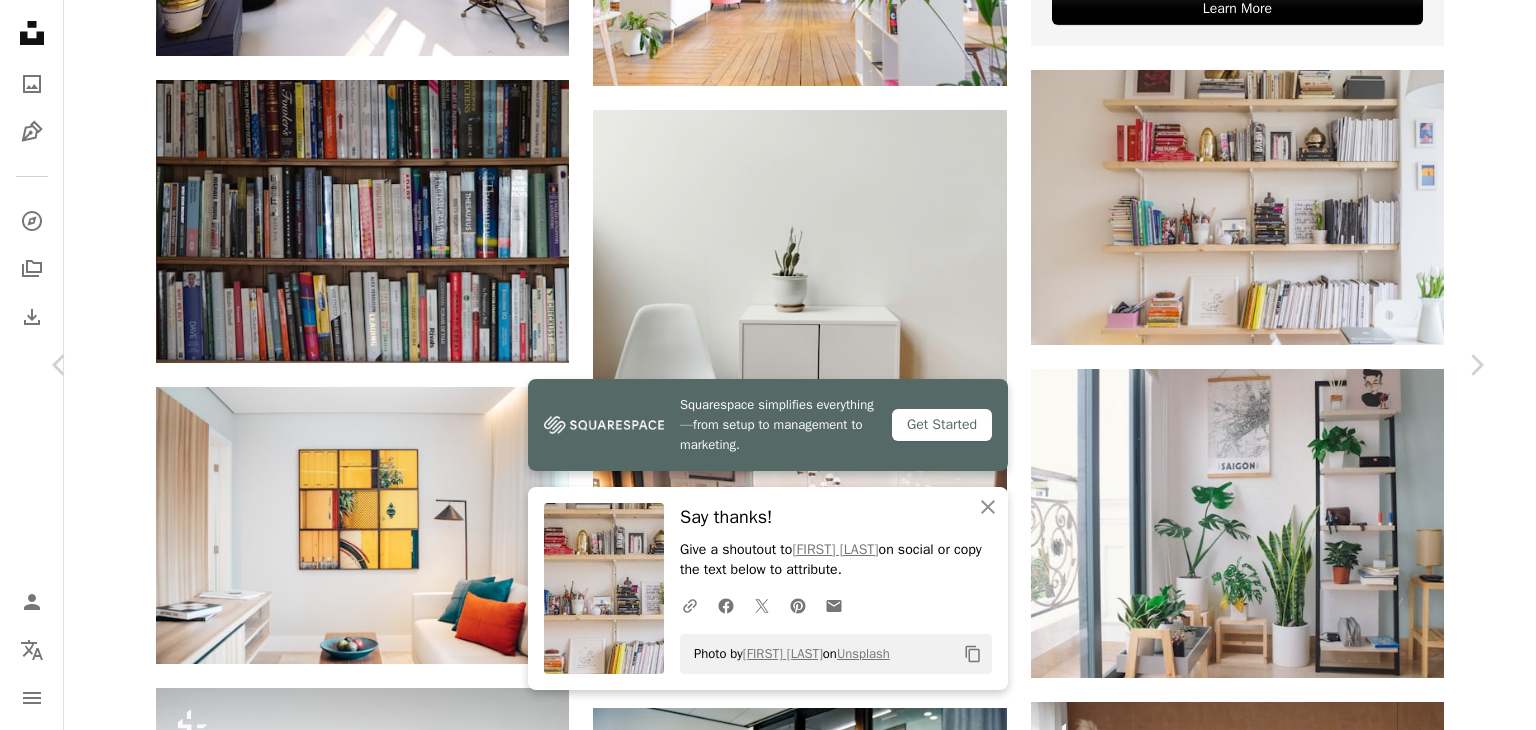 click on "An X shape Chevron left Chevron right Squarespace simplifies everything—from setup to management to marketing. Get Started An X shape Close Say thanks! Give a shoutout to  [FIRST] [LAST]  on social or copy the text below to attribute. A URL sharing icon (chains) Facebook icon X (formerly Twitter) icon Pinterest icon An envelope Photo by  [FIRST] [LAST]  on  Unsplash
Copy content [FIRST] [LAST] [USERNAME] A heart A plus sign Download free Chevron down Zoom in Views 15,530,058 Downloads 307,126 Featured in Photos ,  Interiors A forward-right arrow Share Info icon Info More Actions A map marker Prague Calendar outlined Published on  [MONTH] [DAY], [YEAR] Camera FUJIFILM, FinePix X100 Safety Free to use under the  Unsplash License interior design book library interior color home decor bookshelf ikea indoors zoom backgrounds background office home furniture zoom prague shelf bookcase HD Wallpapers Browse premium related images on iStock  |  Save 20% with code UNSPLASH20 View more on iStock  ↗ Related images" at bounding box center (768, 8155) 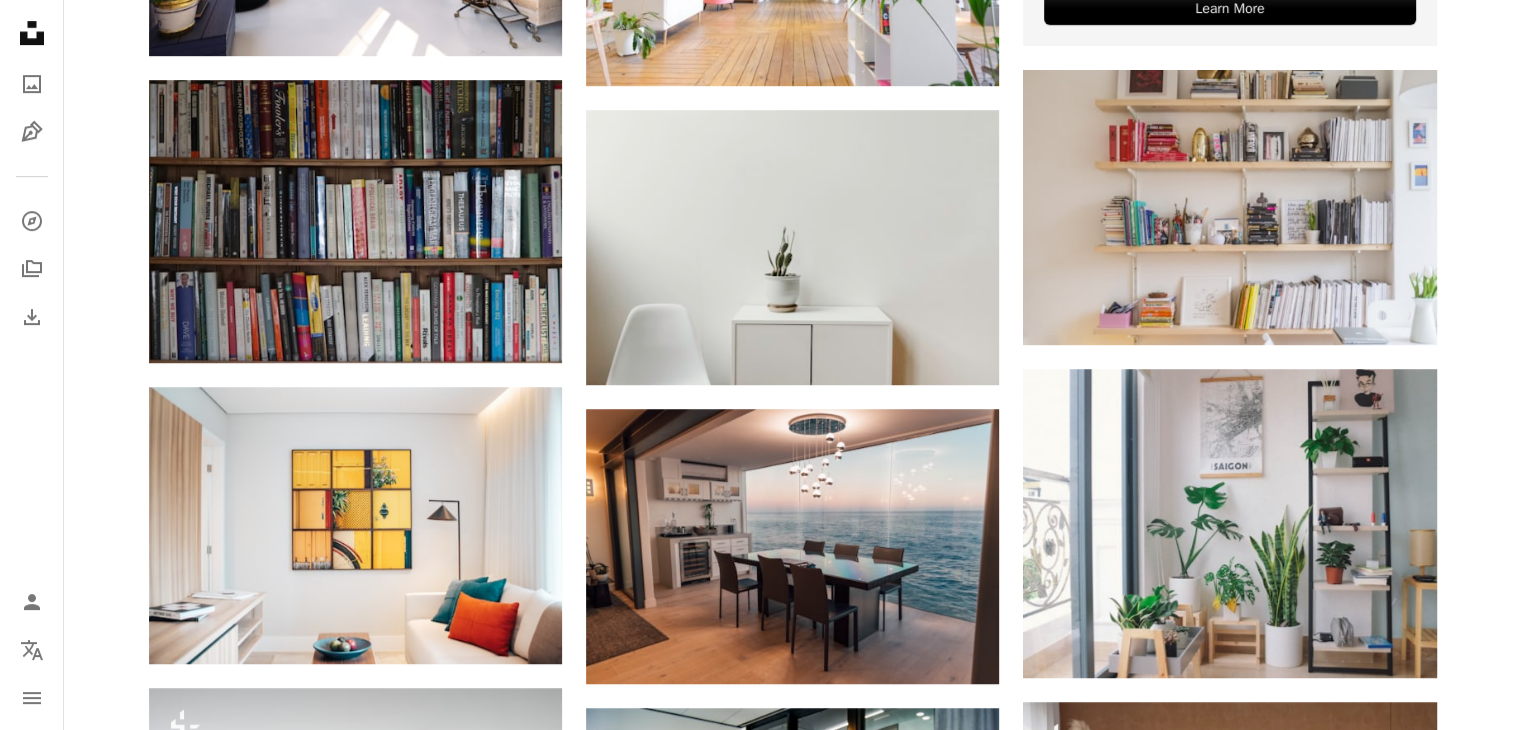 click on "Plus sign for Unsplash+ A heart A plus sign Getty Images For  Unsplash+ A lock Download Plus sign for Unsplash+ A heart A plus sign Jason Hawke 🇨🇦 For  Unsplash+ A lock Download A heart A plus sign Nathan Van Egmond Available for hire A checkmark inside of a circle Arrow pointing down A heart A plus sign Lesly Juarez Available for hire A checkmark inside of a circle Arrow pointing down A heart A plus sign Alexandra Gorn Arrow pointing down Plus sign for Unsplash+ A heart A plus sign engin akyurt For  Unsplash+ A lock Download A heart A plus sign Roberto Nickson Arrow pointing down –– ––– –––  –– ––– –  ––– –––  ––––  –   – –– –––  – – ––– –– –– –––– –– For" at bounding box center [792, 3191] 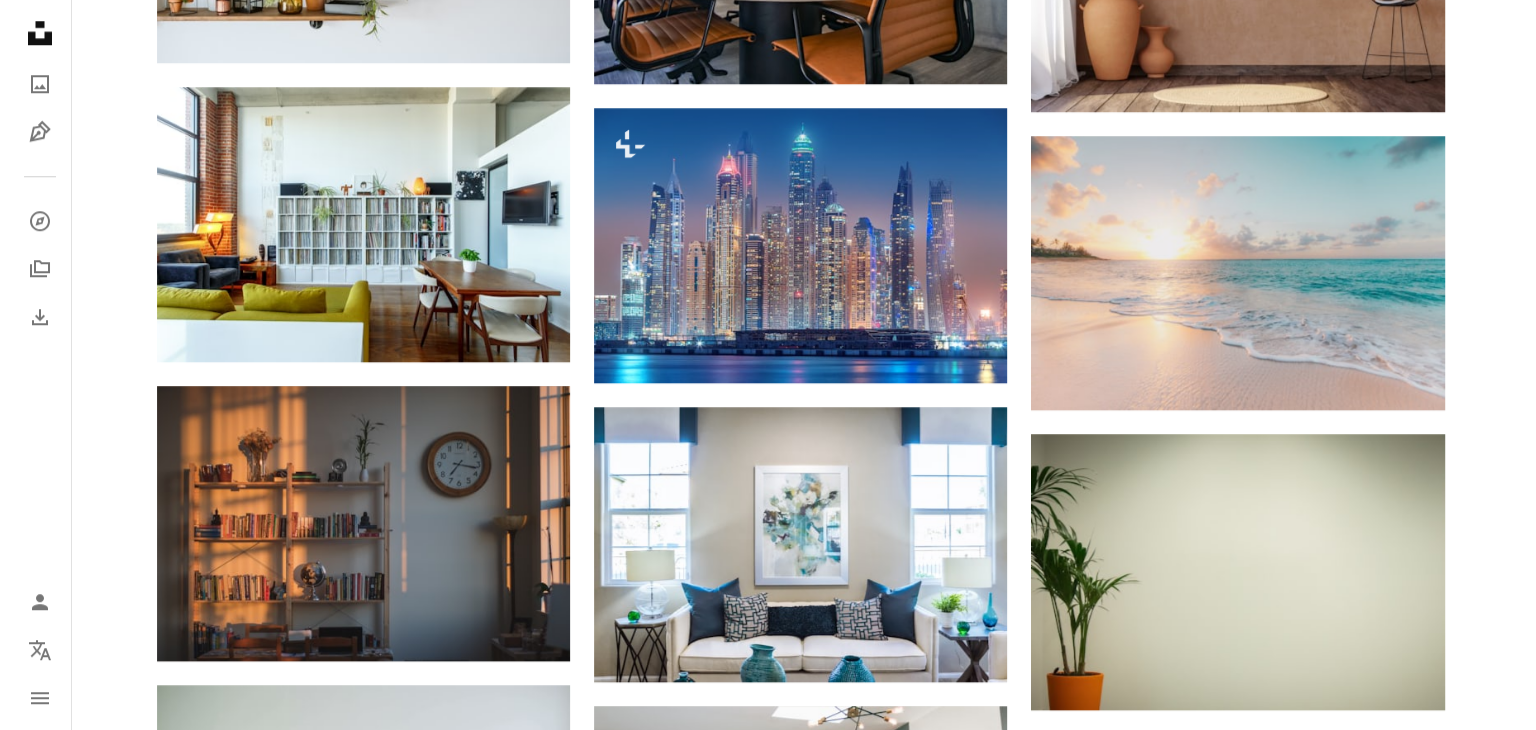 scroll, scrollTop: 1912, scrollLeft: 0, axis: vertical 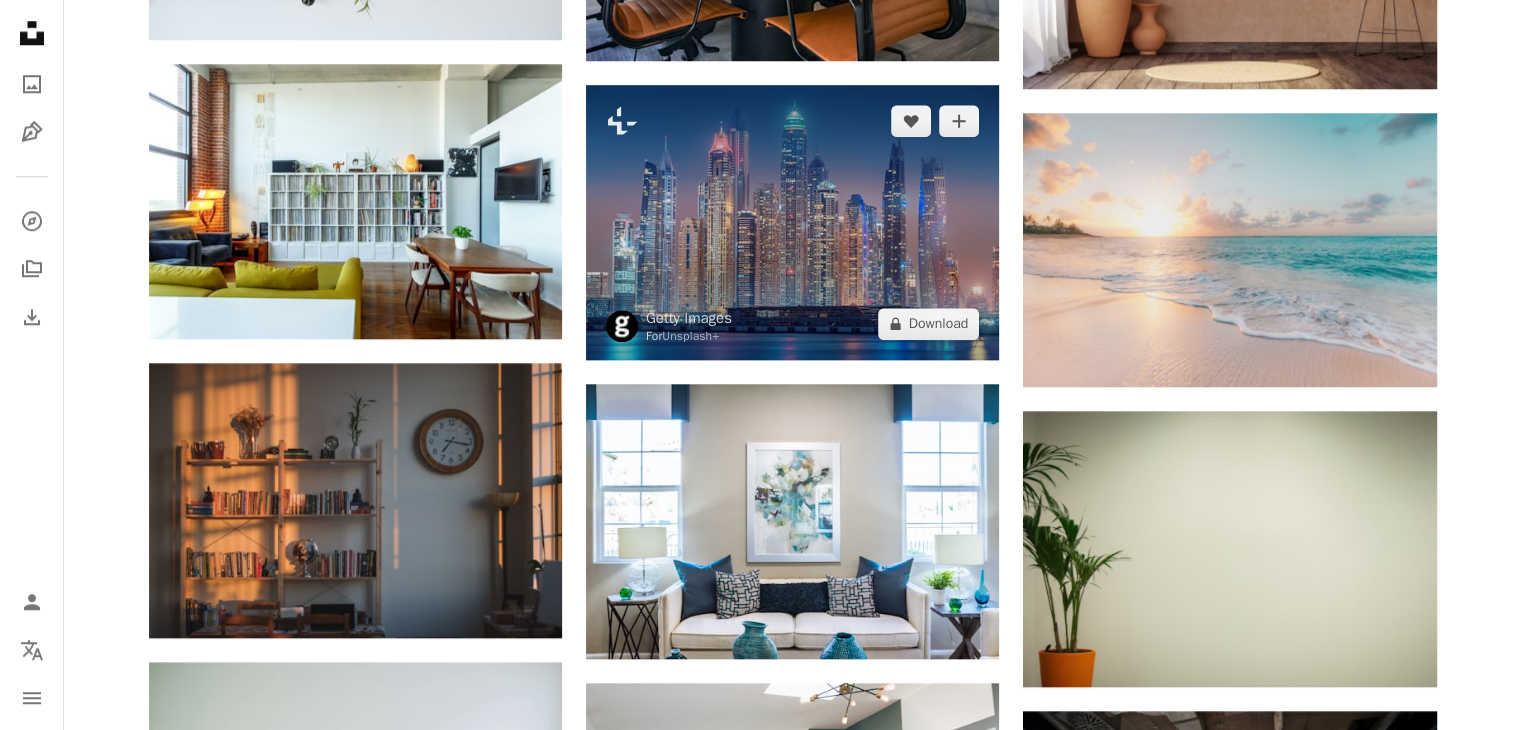 click at bounding box center [792, 222] 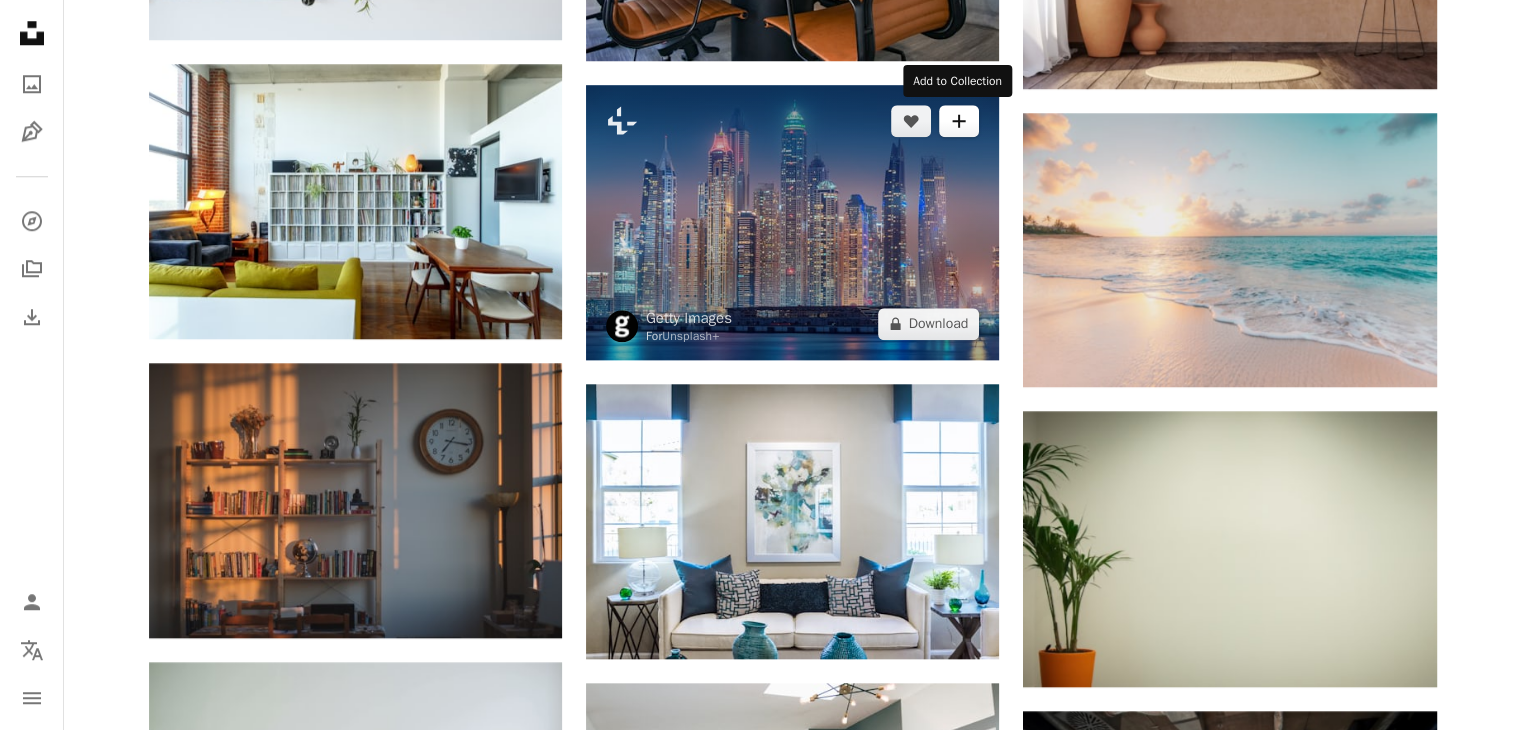 click 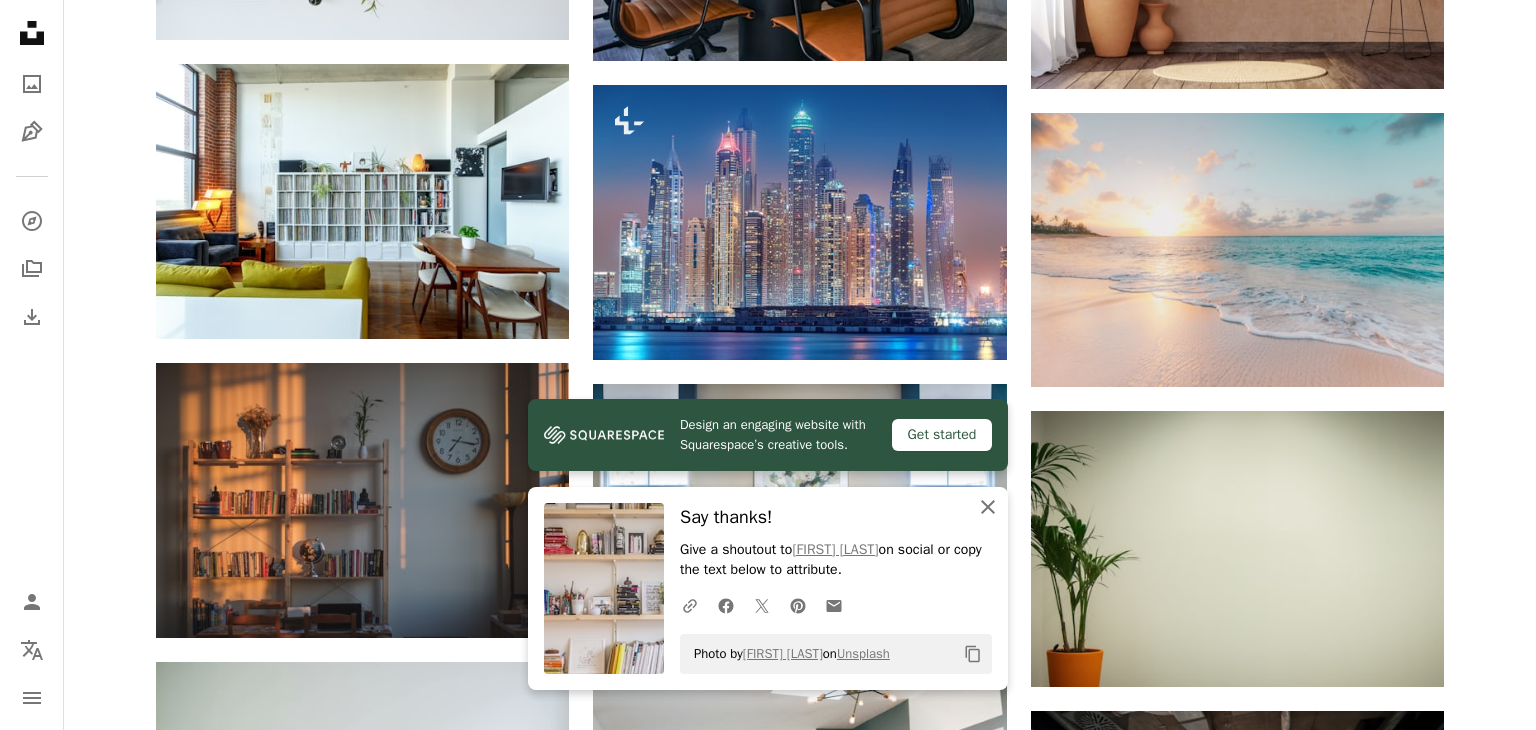 click on "An X shape" 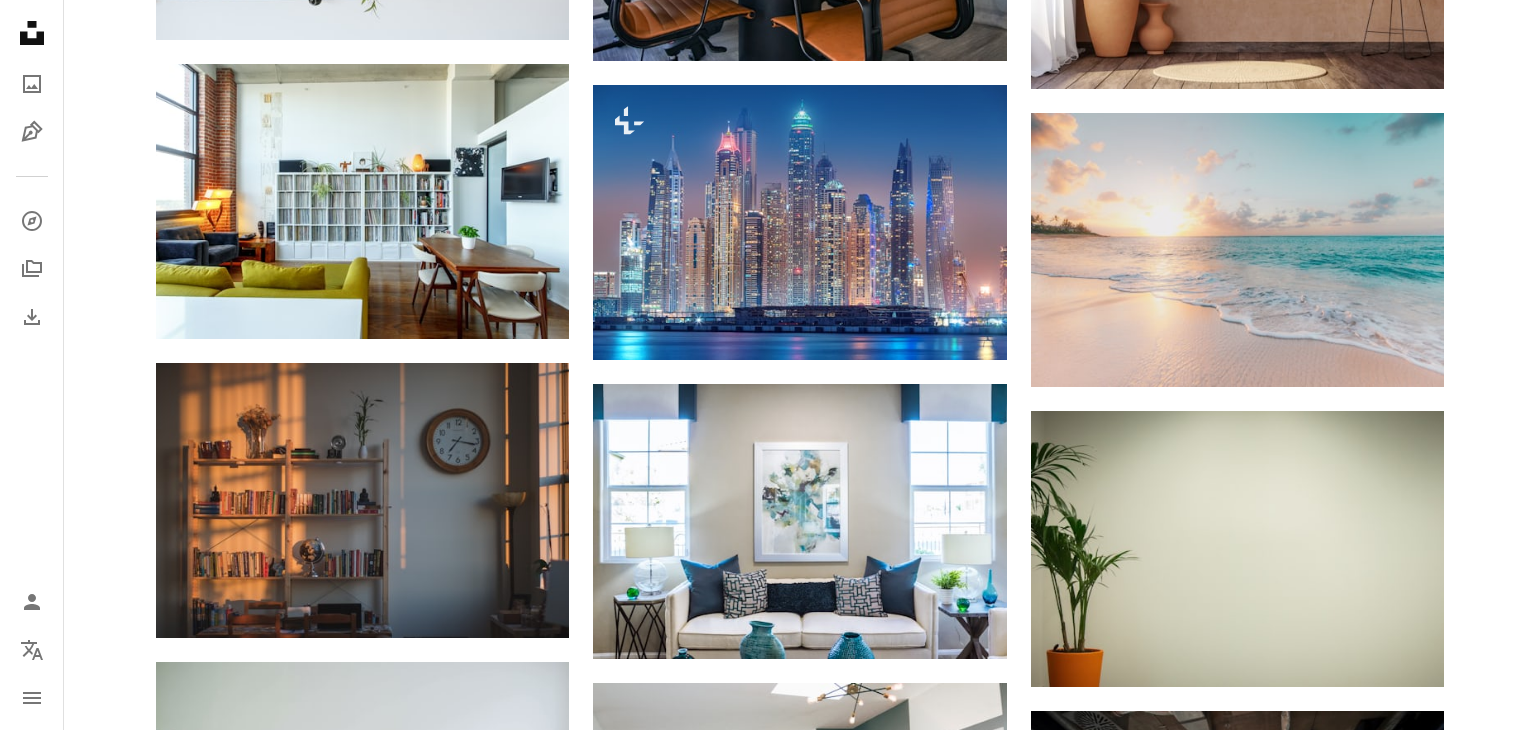 type on "**********" 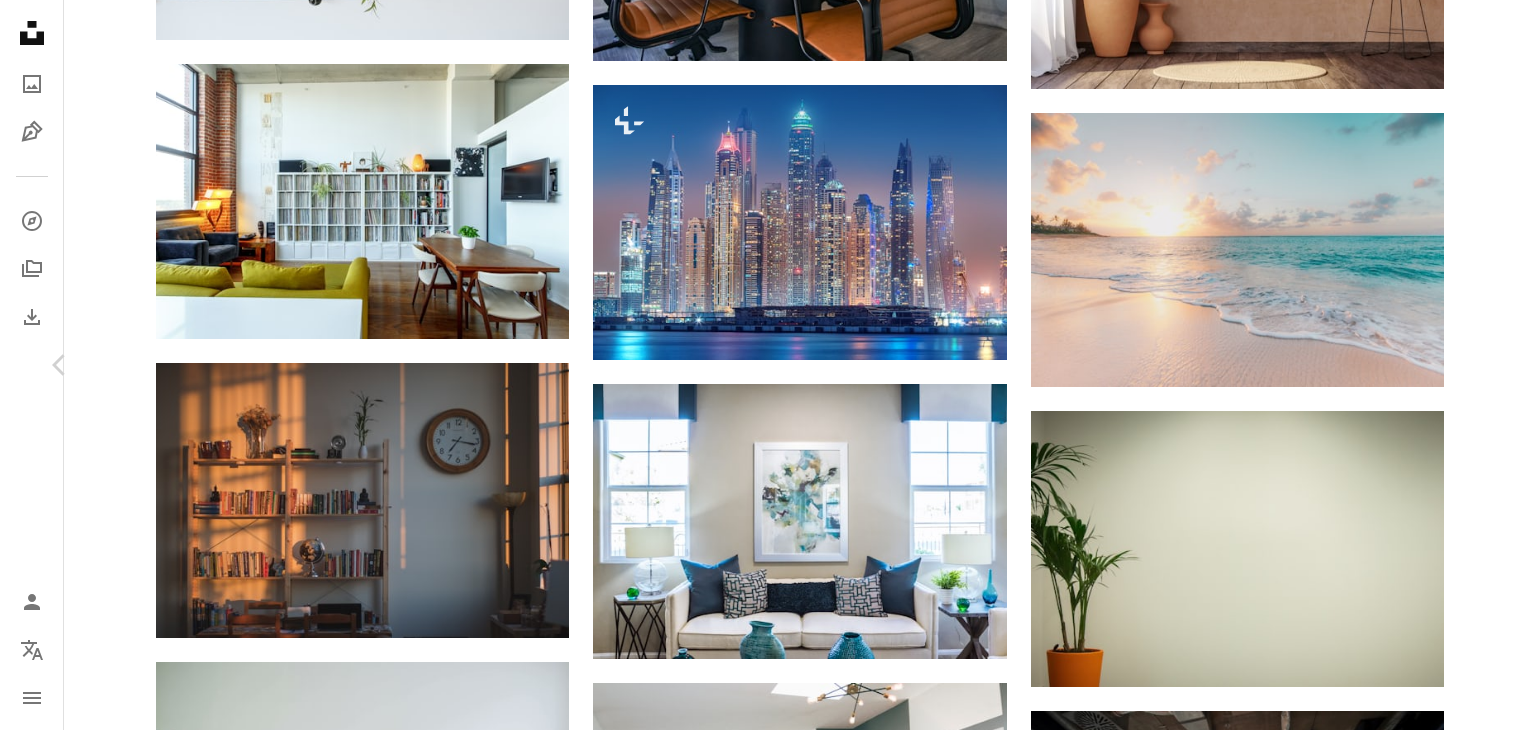 click on "Chevron right" 